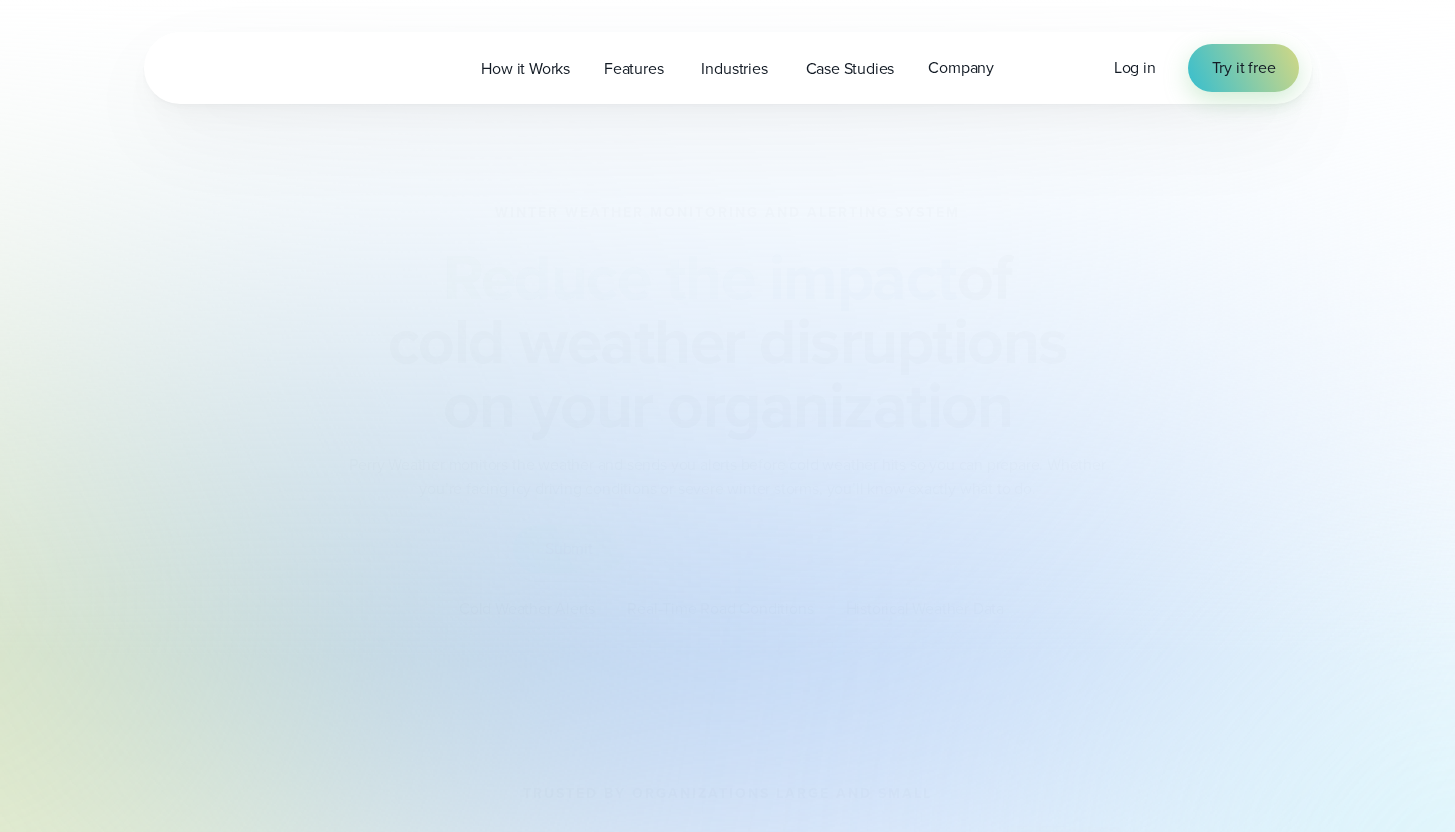 scroll, scrollTop: 0, scrollLeft: 0, axis: both 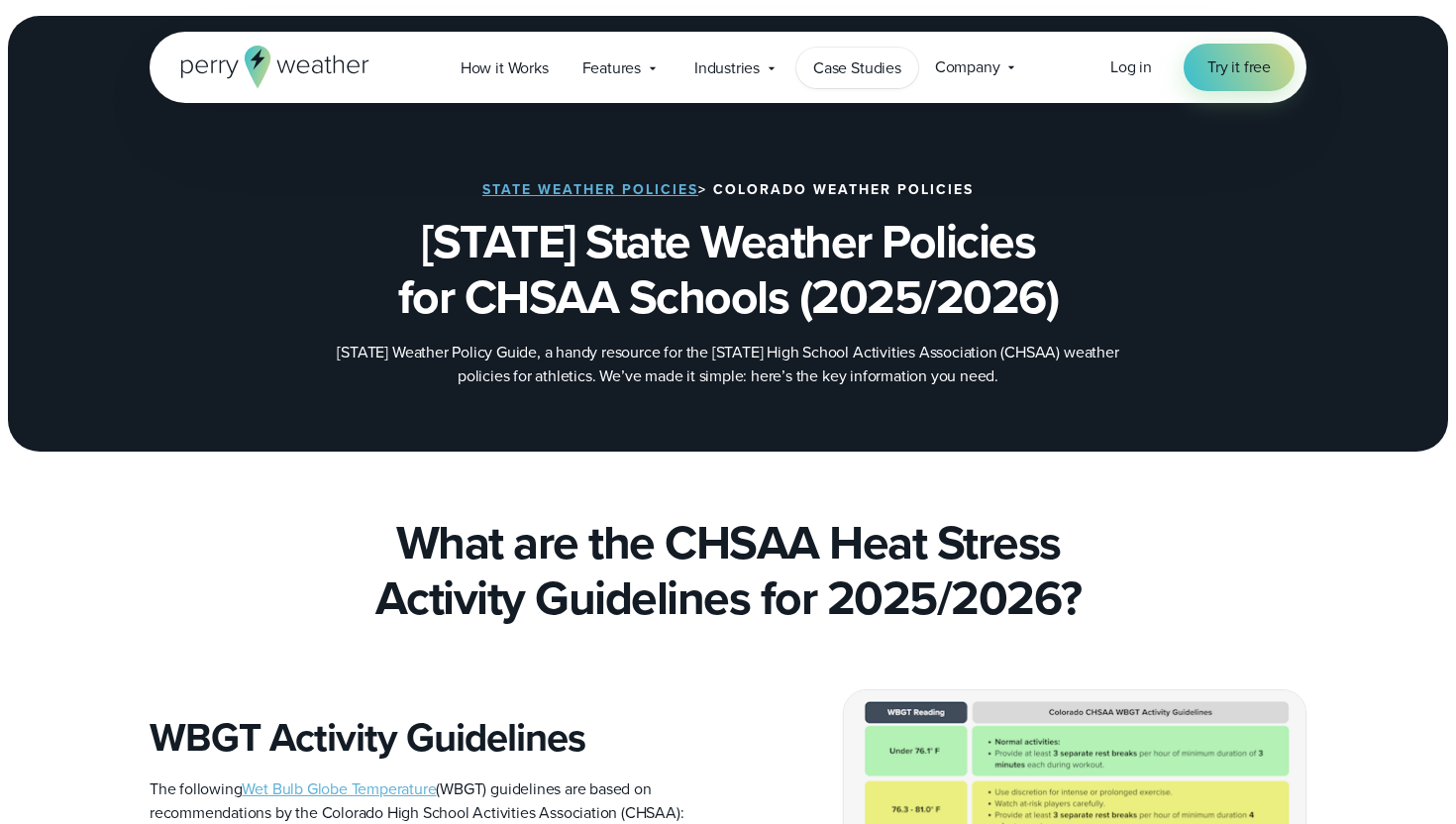 click on "Case Studies" at bounding box center (857, 68) 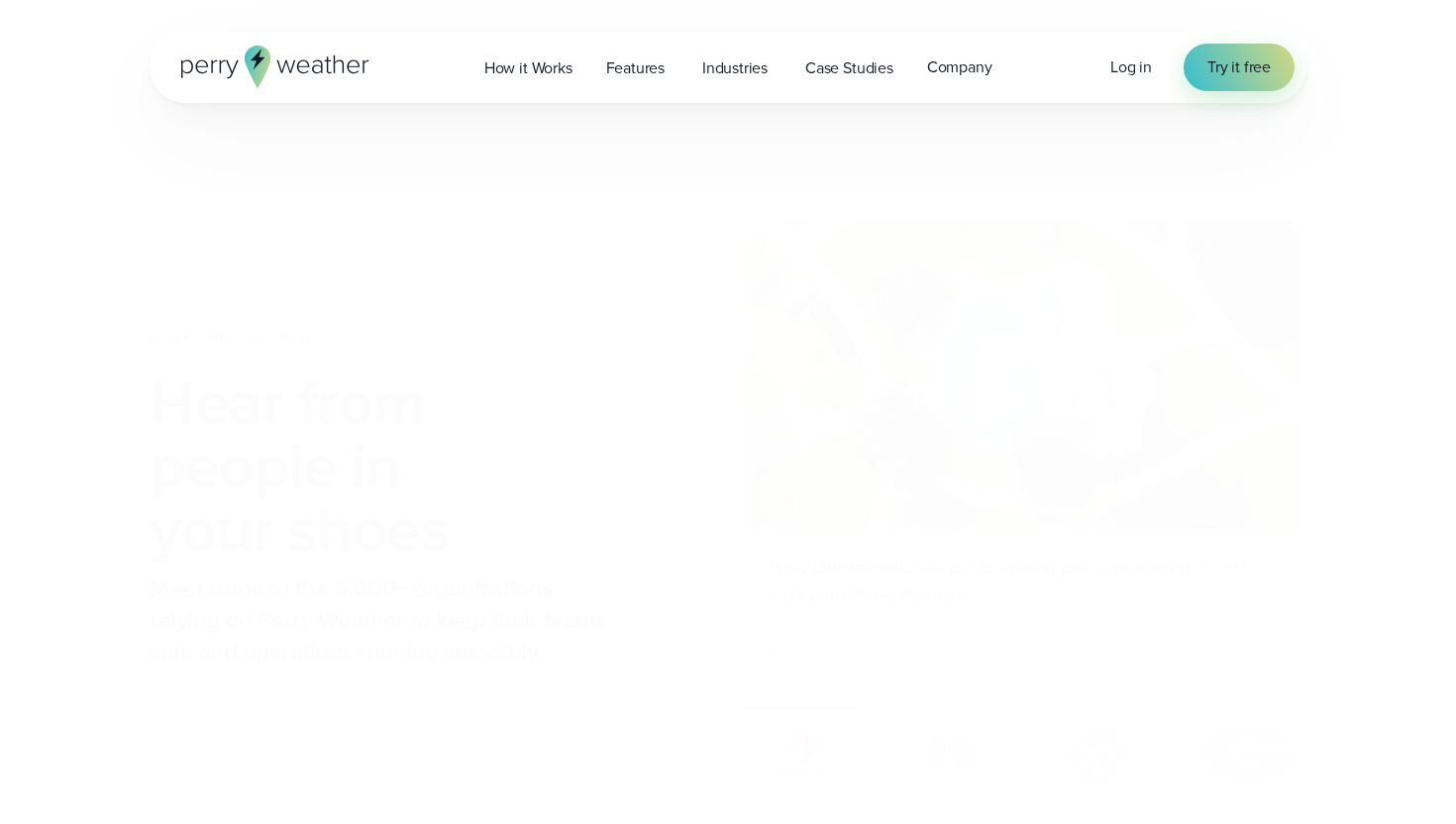 scroll, scrollTop: 0, scrollLeft: 0, axis: both 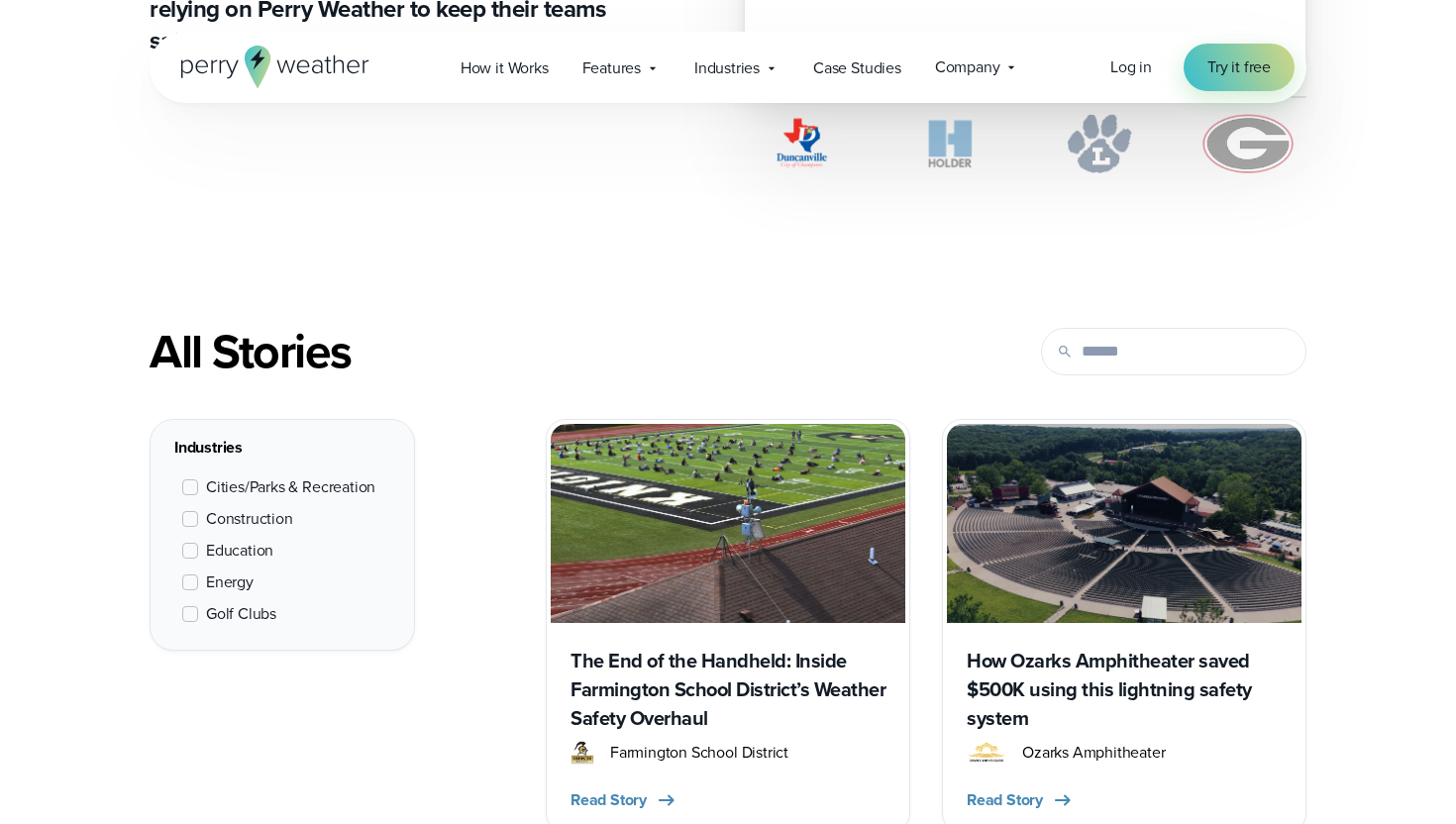 click at bounding box center [190, 551] 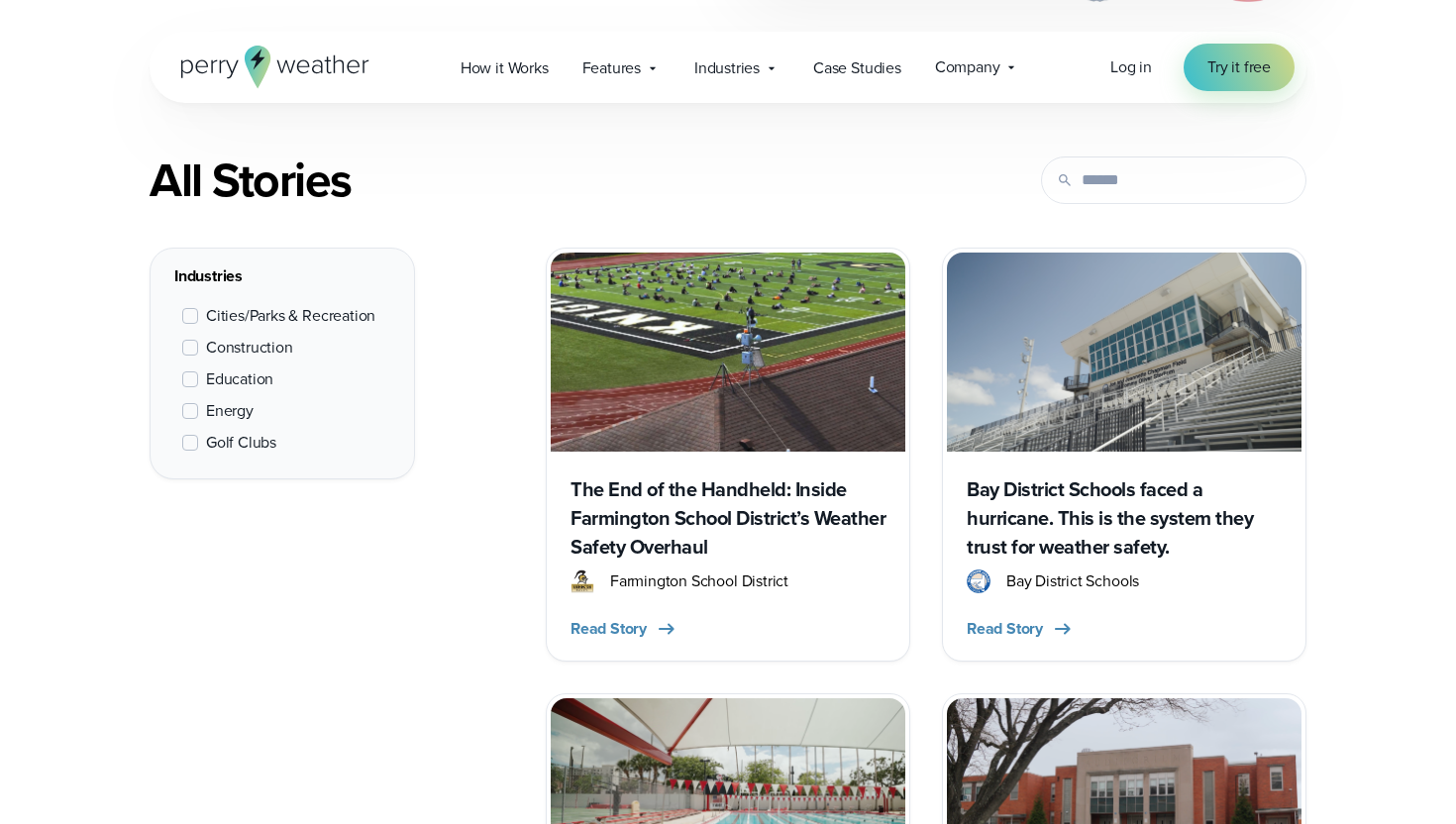 scroll, scrollTop: 745, scrollLeft: 0, axis: vertical 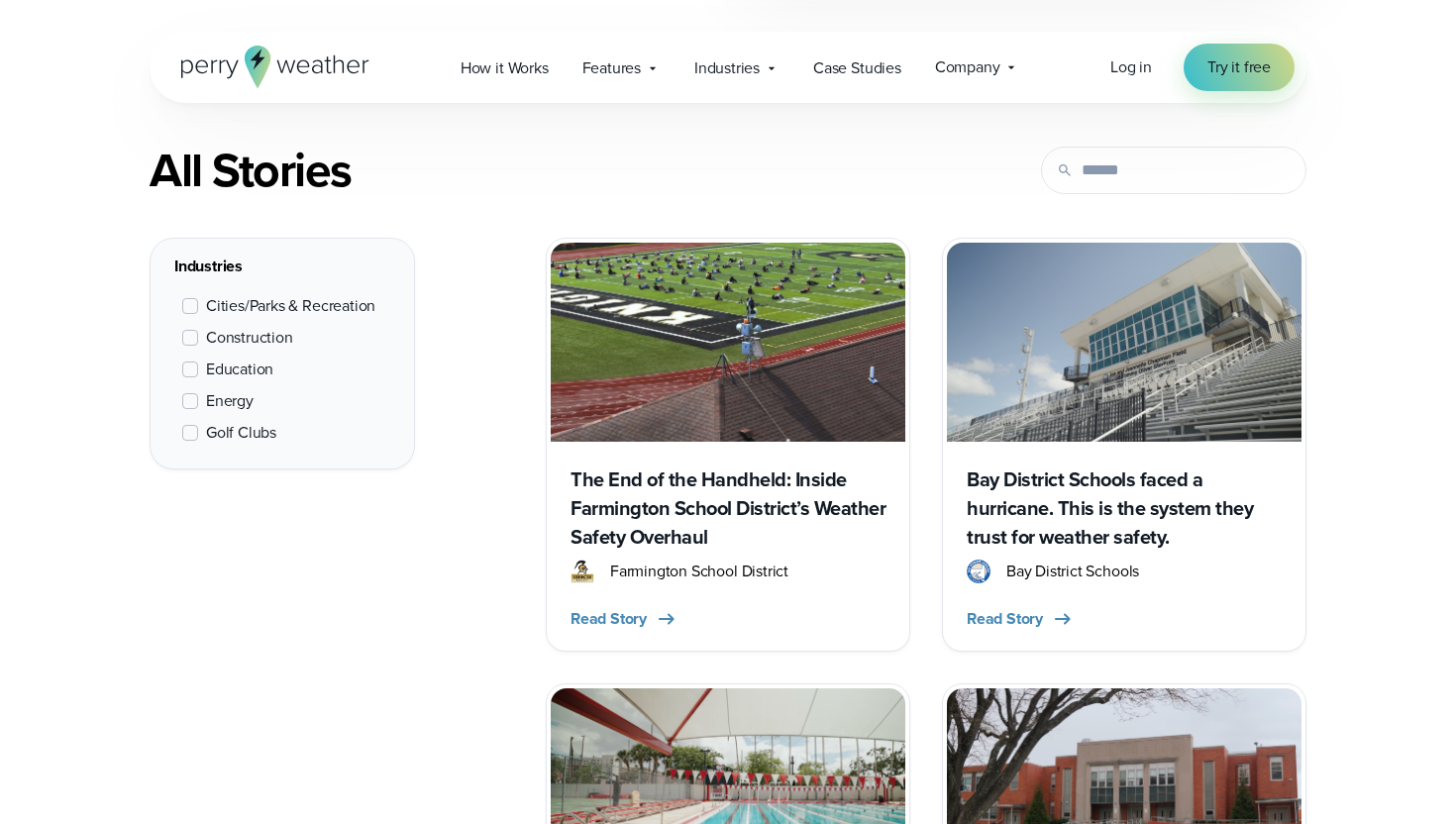 click on "The End of the Handheld: Inside Farmington School District’s Weather Safety Overhaul" at bounding box center (728, 508) 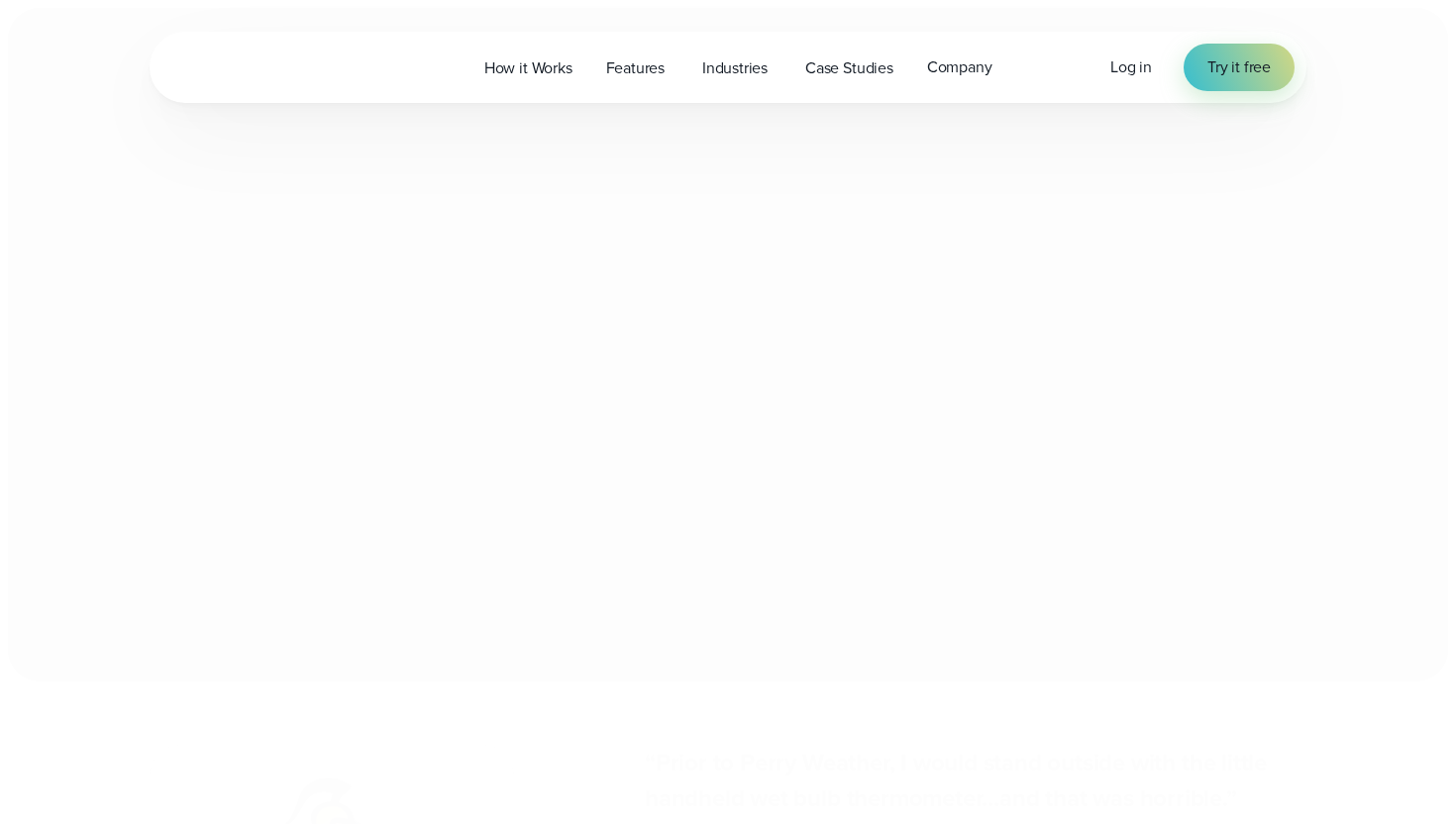 scroll, scrollTop: 0, scrollLeft: 0, axis: both 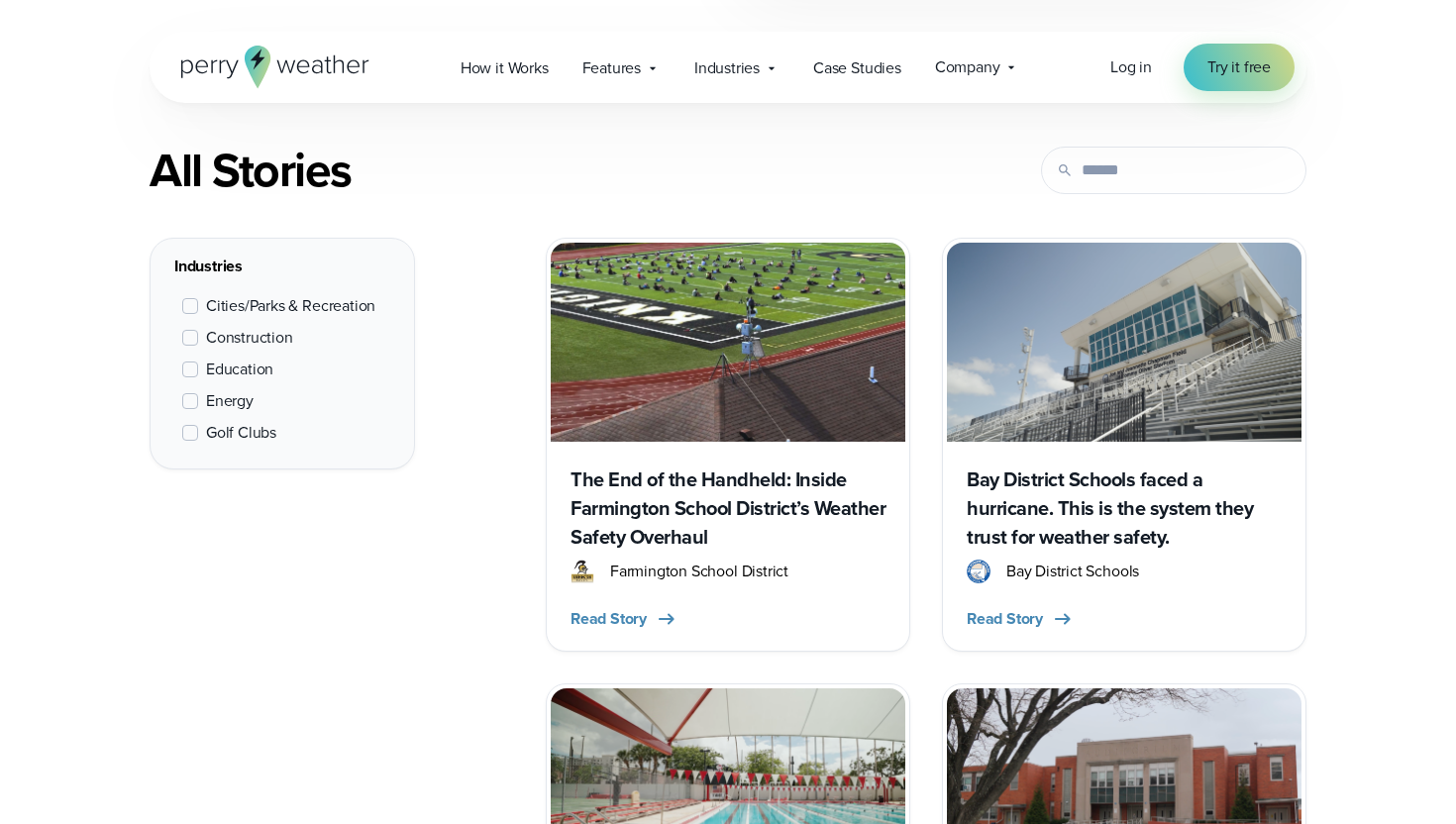 click on "Bay District Schools faced a hurricane. This is the system they trust for weather safety." at bounding box center [1124, 508] 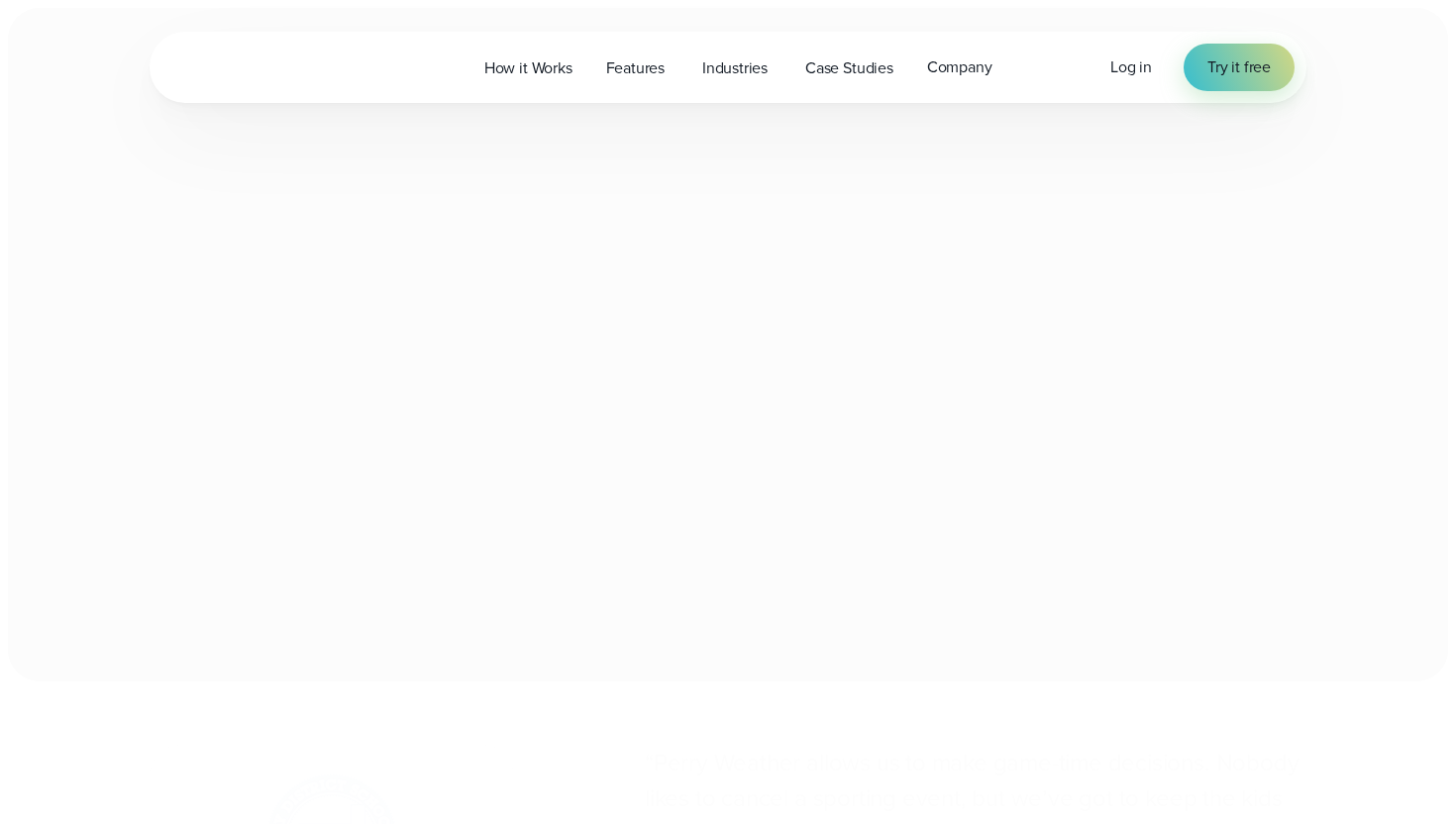 scroll, scrollTop: 0, scrollLeft: 0, axis: both 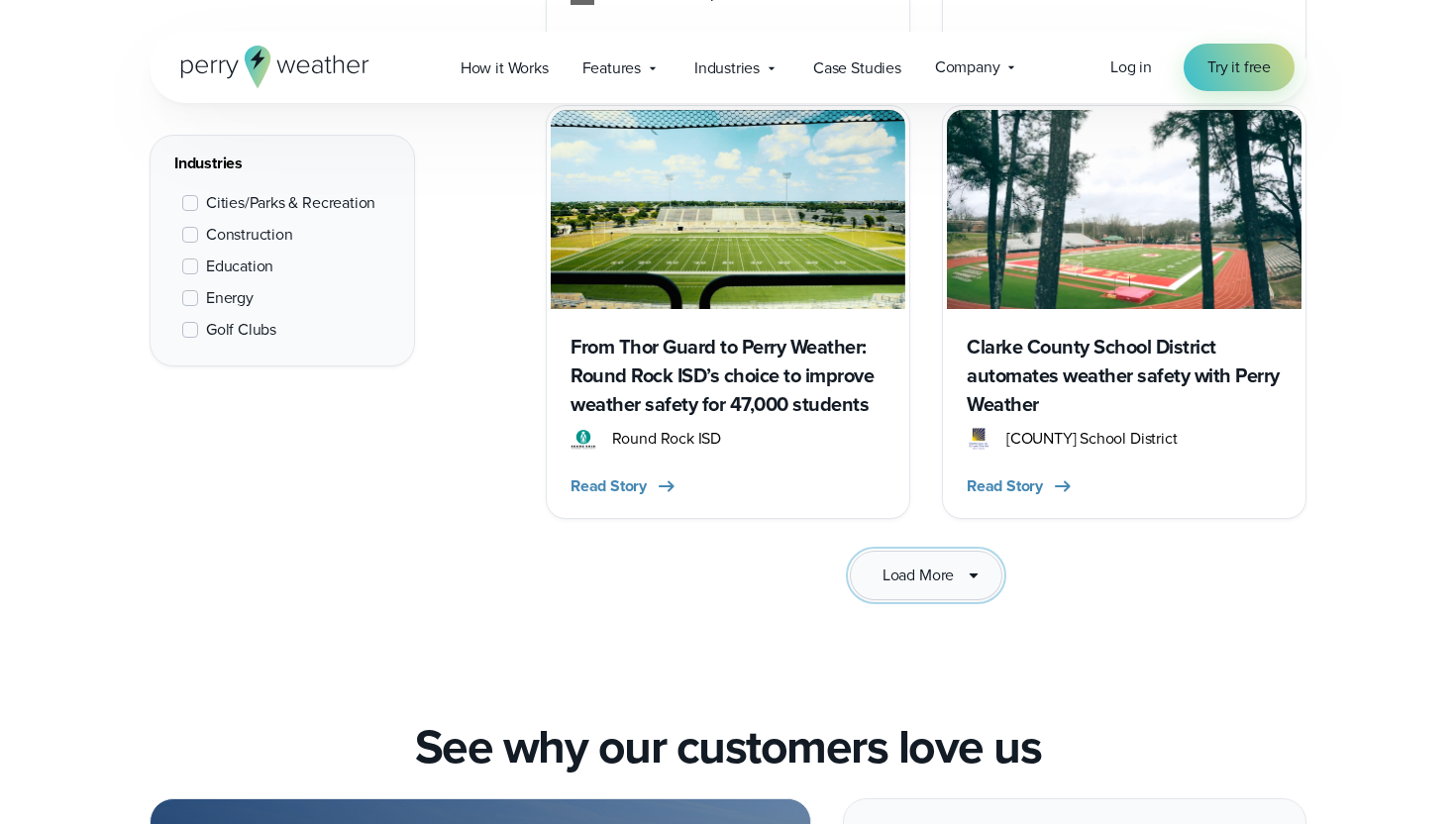 click on "Load More" at bounding box center [918, 575] 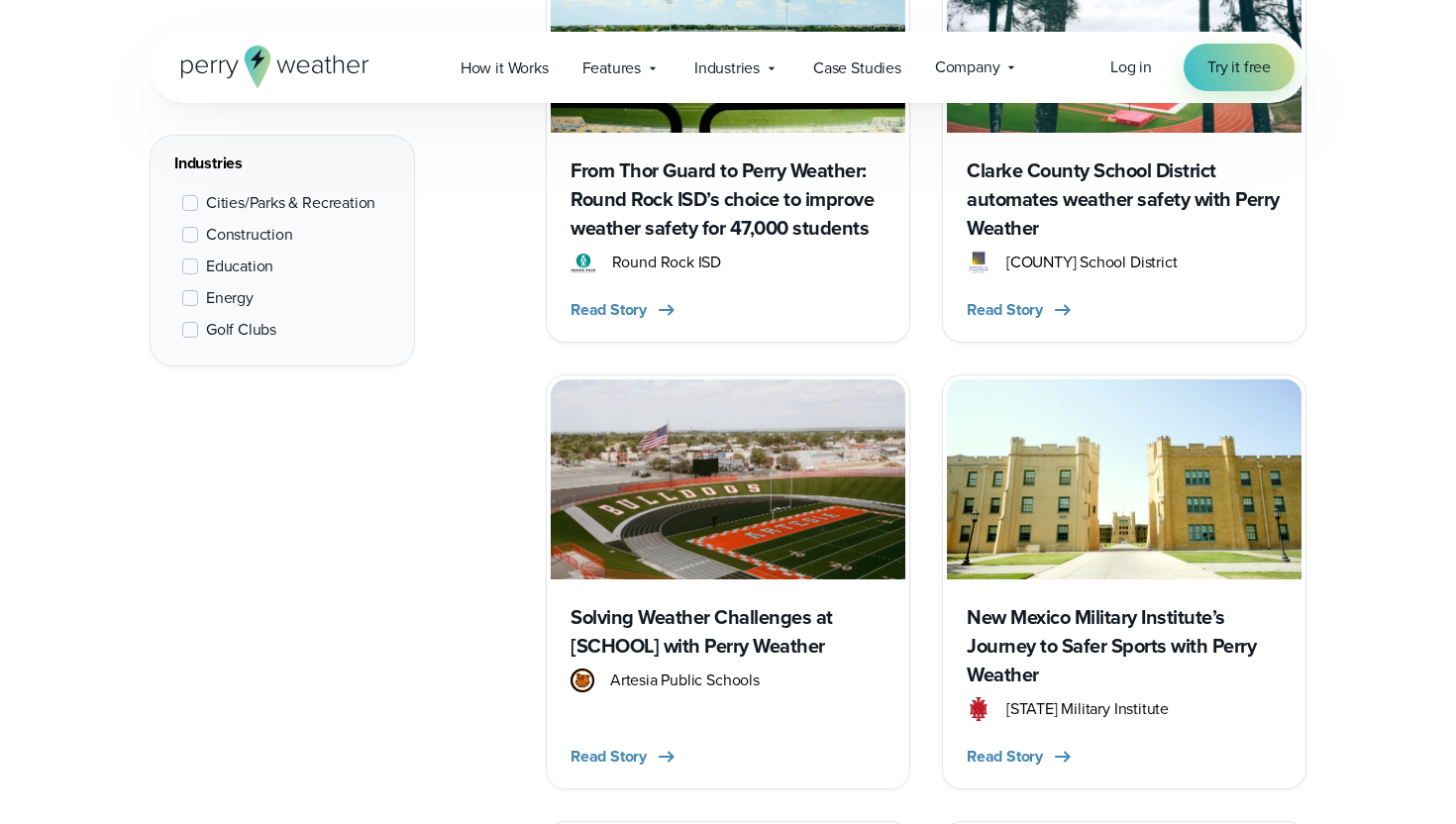 scroll, scrollTop: 3414, scrollLeft: 0, axis: vertical 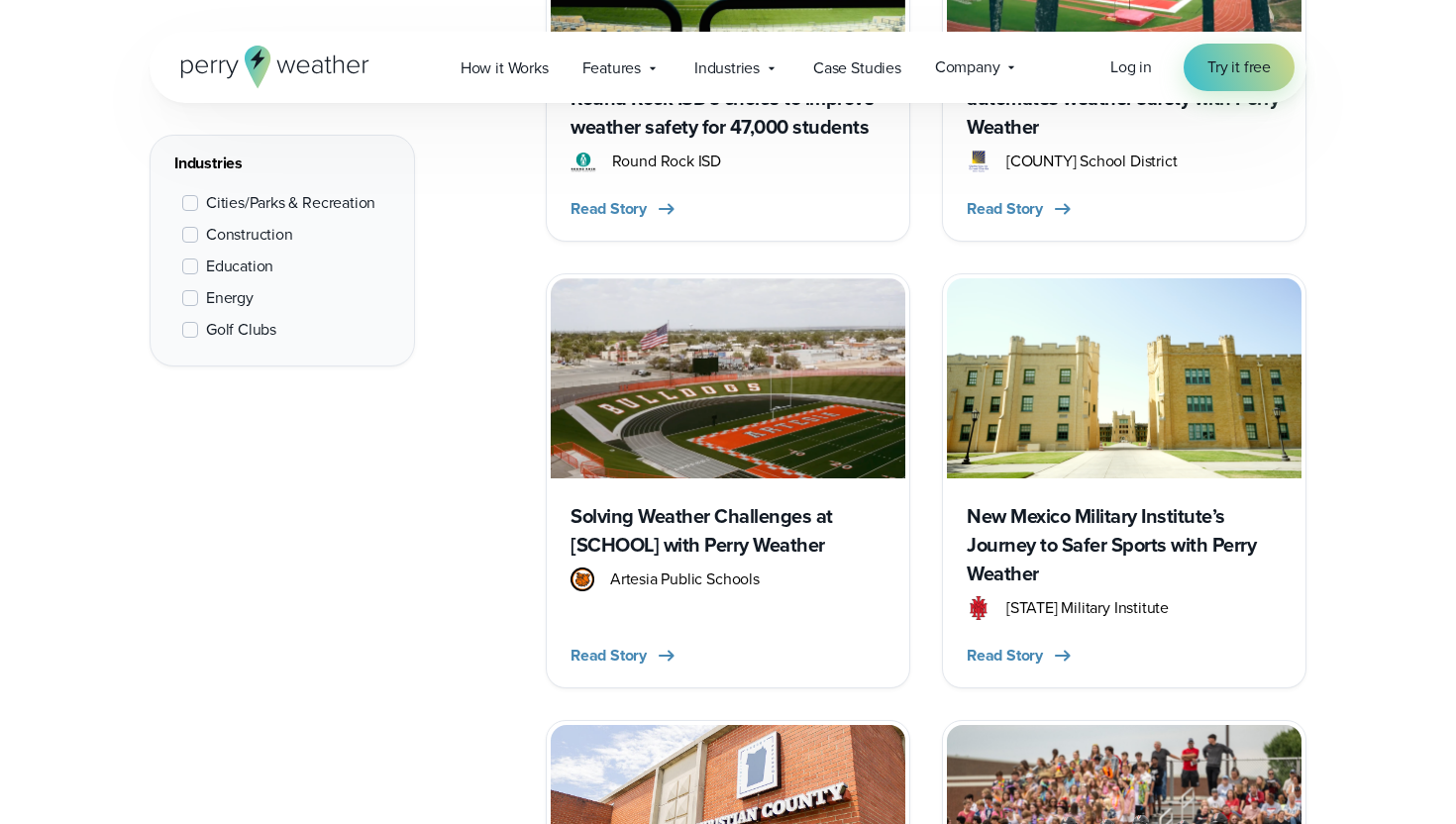 click on "New Mexico Military Institute’s Journey to Safer Sports with Perry Weather" at bounding box center (1124, 545) 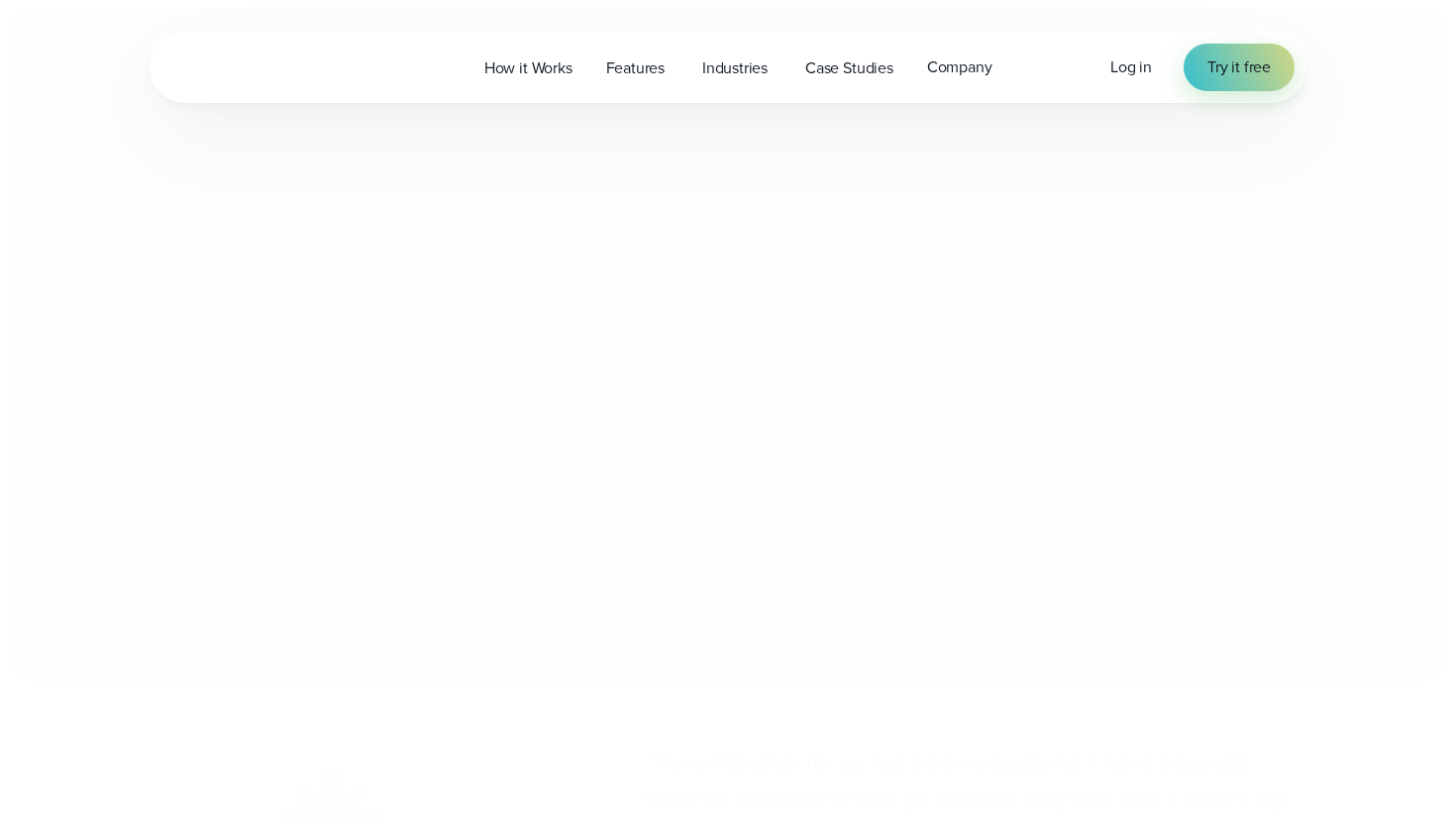 scroll, scrollTop: 0, scrollLeft: 0, axis: both 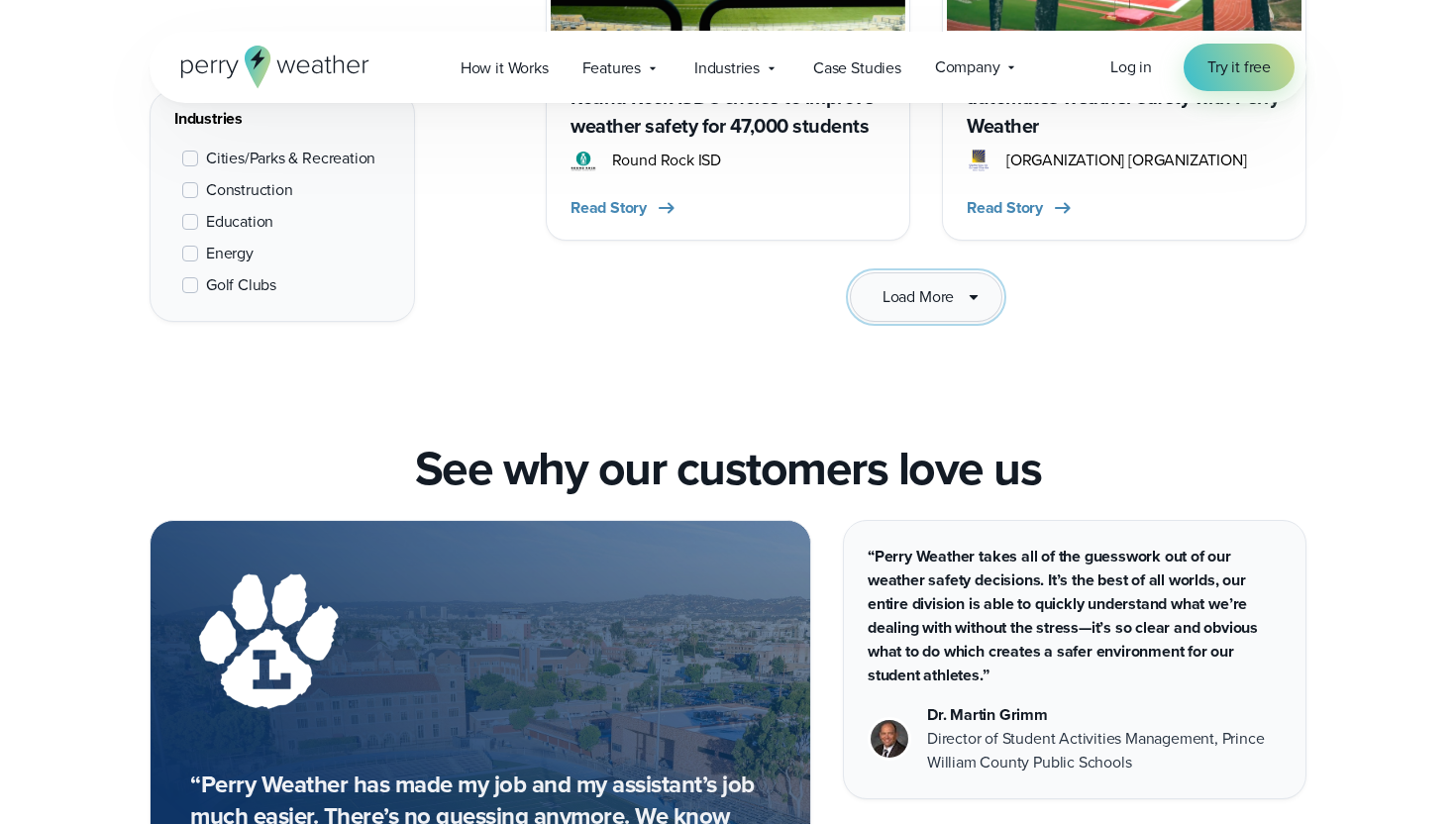 click on "Load More" at bounding box center [918, 297] 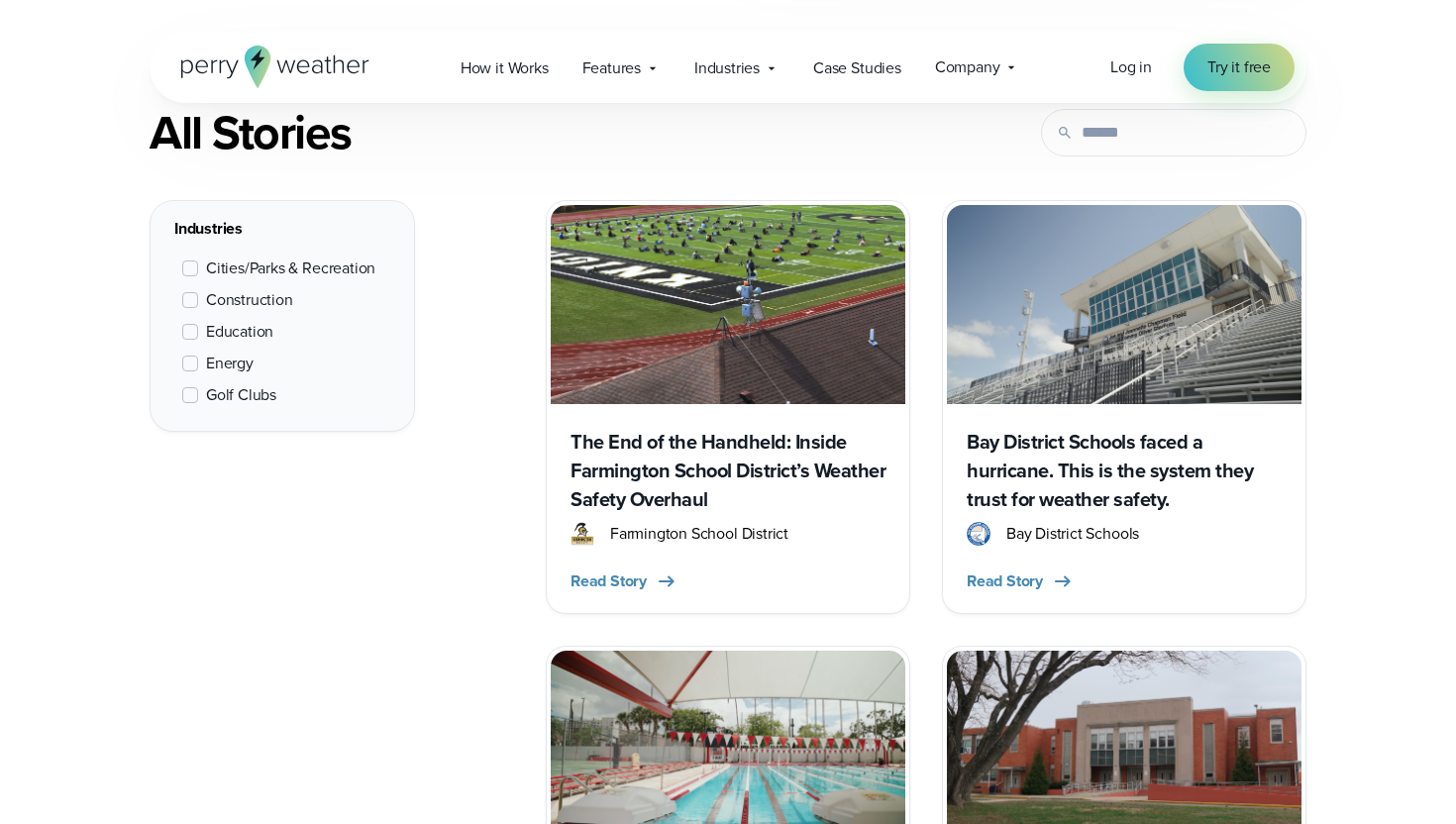 scroll, scrollTop: 792, scrollLeft: 0, axis: vertical 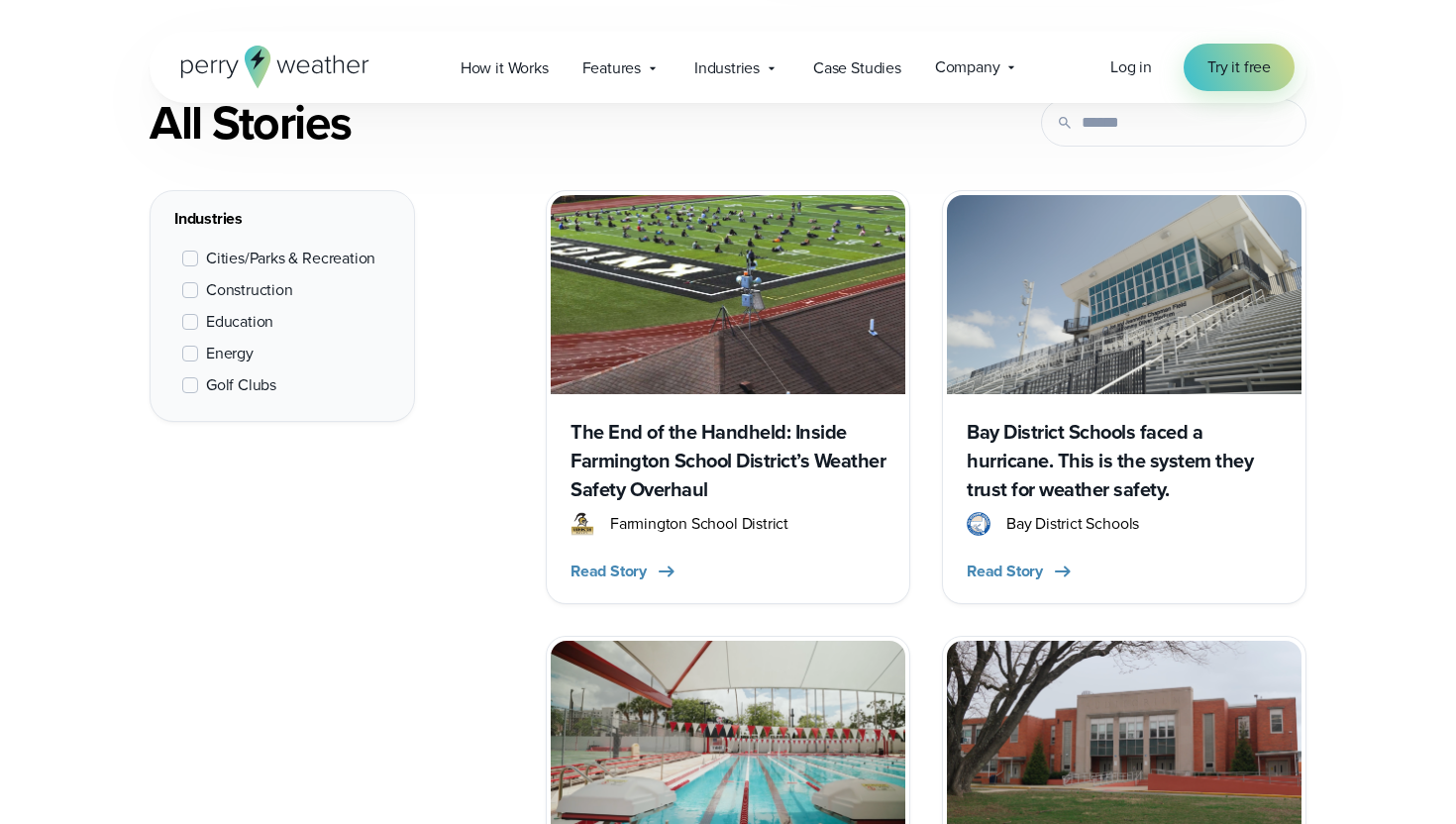 click on "The End of the Handheld: Inside Farmington School District’s Weather Safety Overhaul" at bounding box center (728, 461) 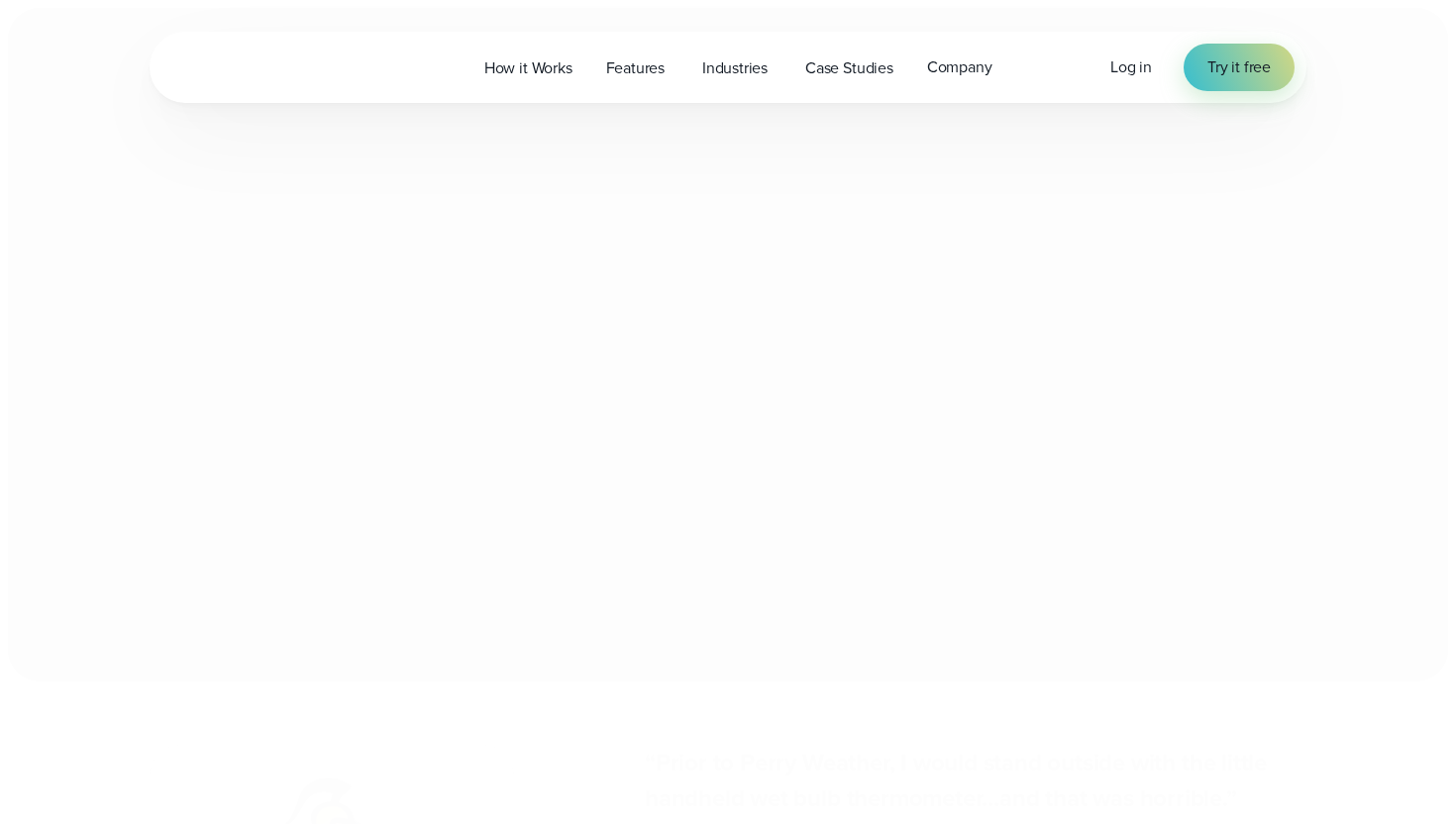 scroll, scrollTop: 0, scrollLeft: 0, axis: both 